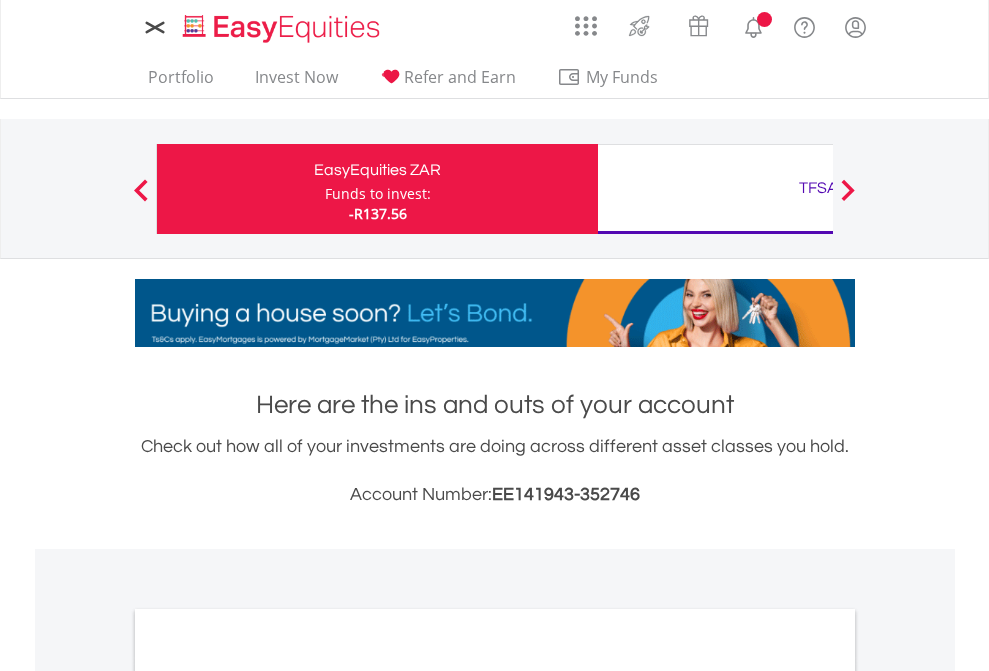 scroll, scrollTop: 0, scrollLeft: 0, axis: both 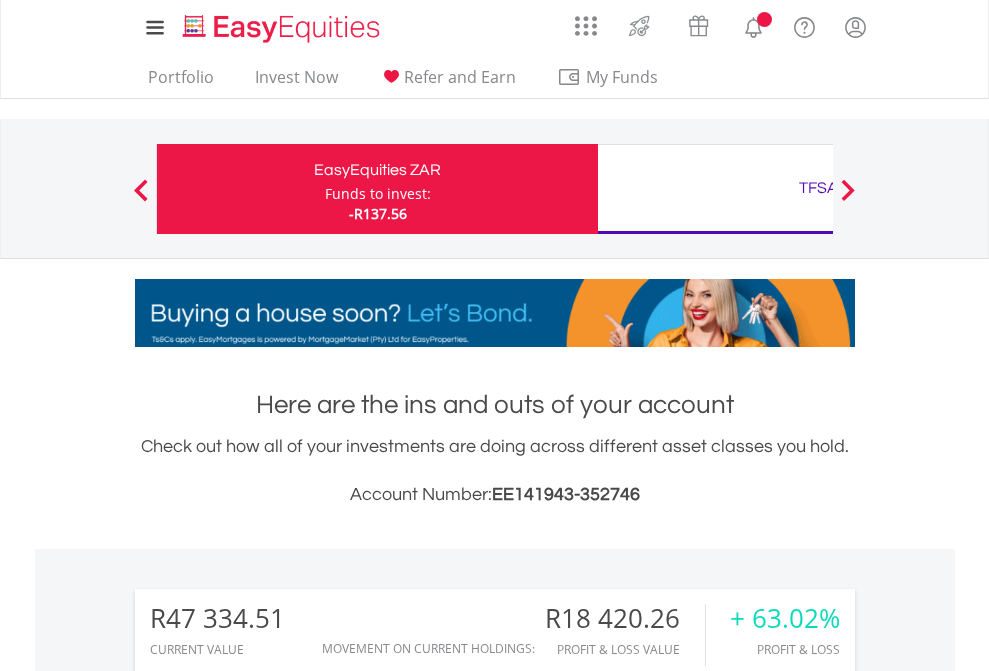 click on "Funds to invest:" at bounding box center (378, 194) 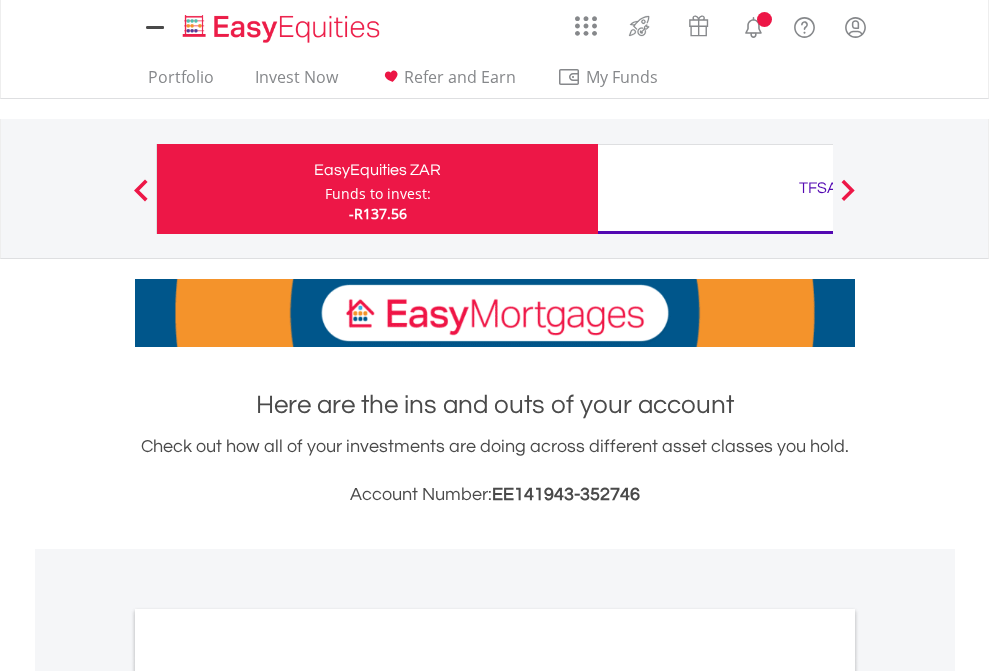 scroll, scrollTop: 0, scrollLeft: 0, axis: both 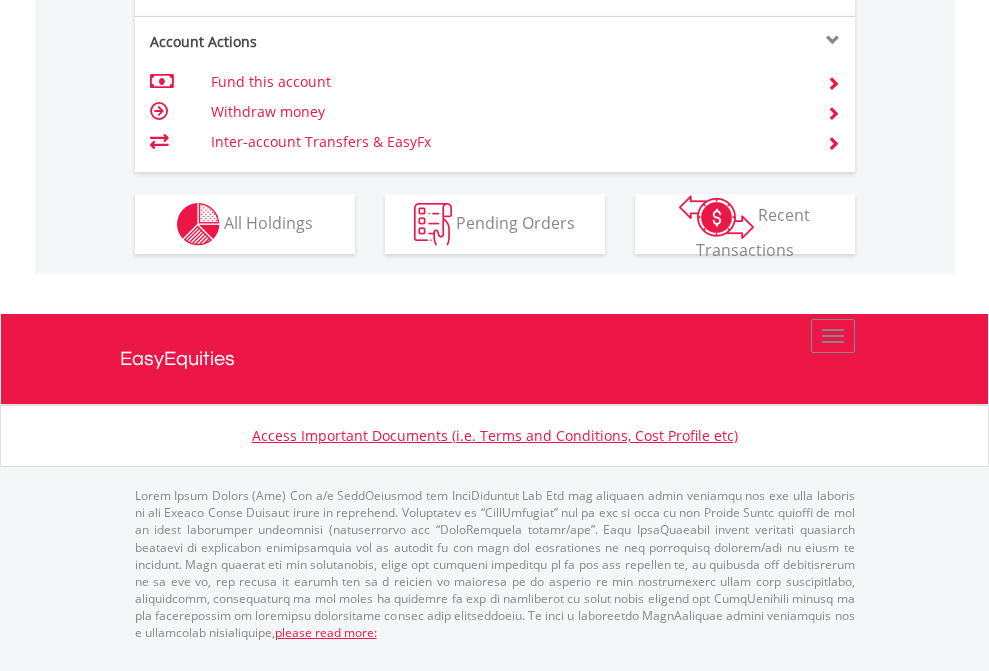 click on "Investment types" at bounding box center (706, -337) 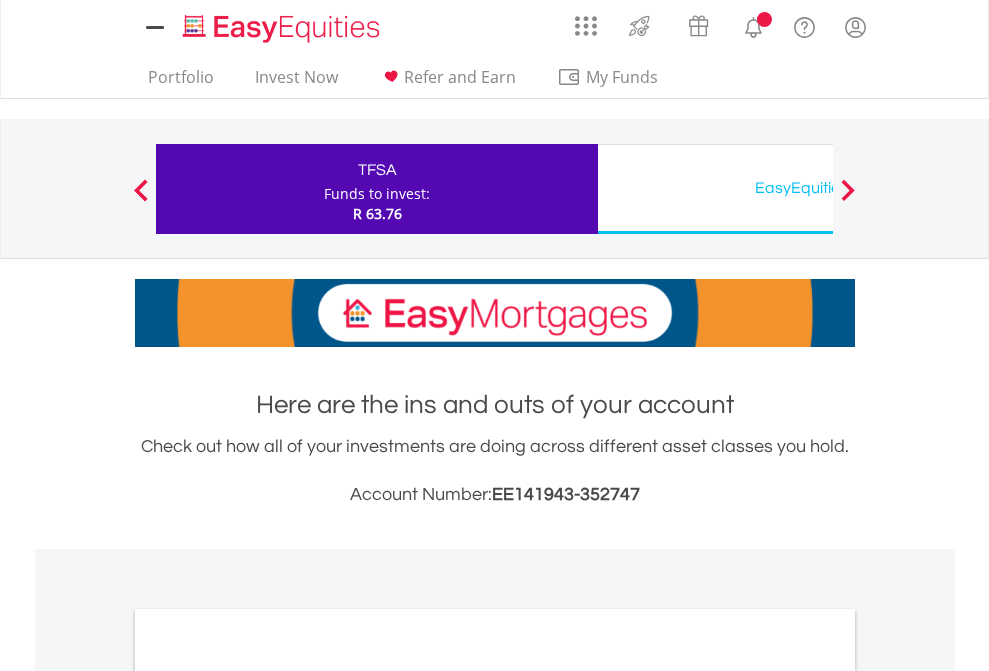 scroll, scrollTop: 0, scrollLeft: 0, axis: both 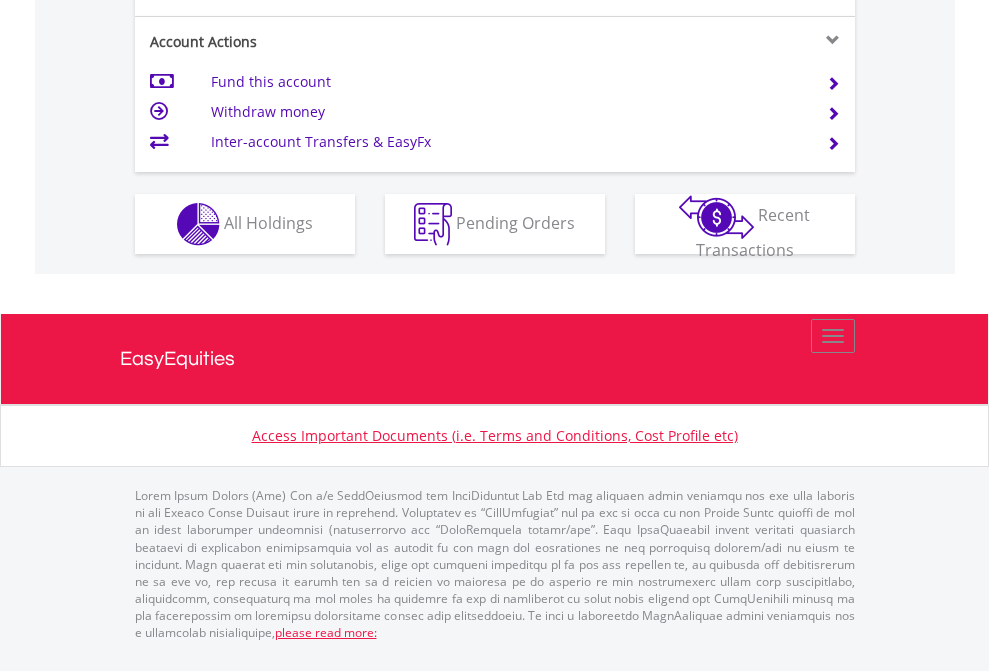 click on "Investment types" at bounding box center (706, -337) 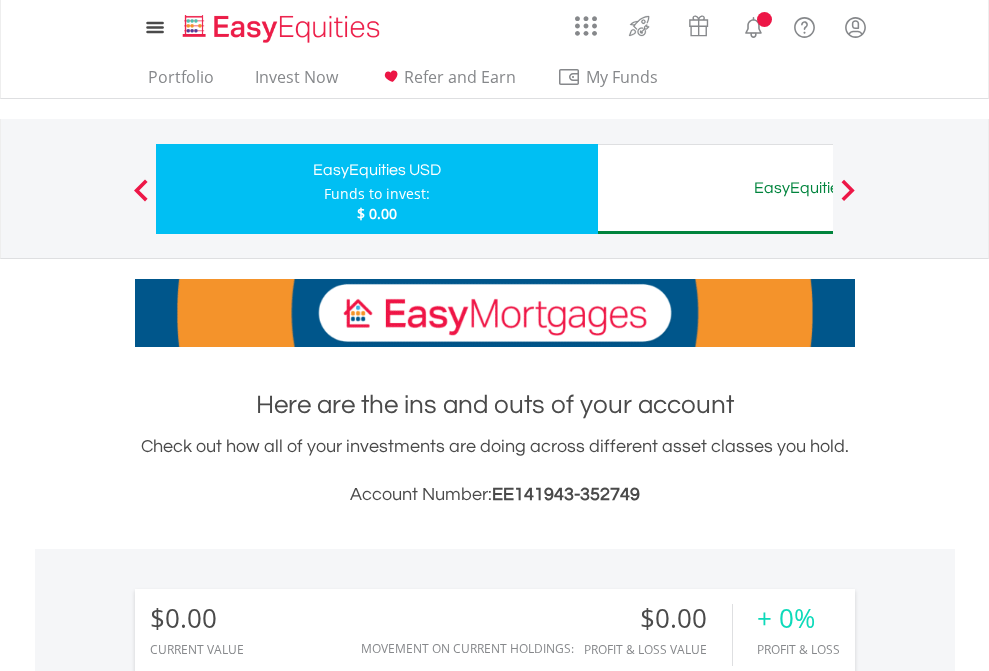 scroll, scrollTop: 0, scrollLeft: 0, axis: both 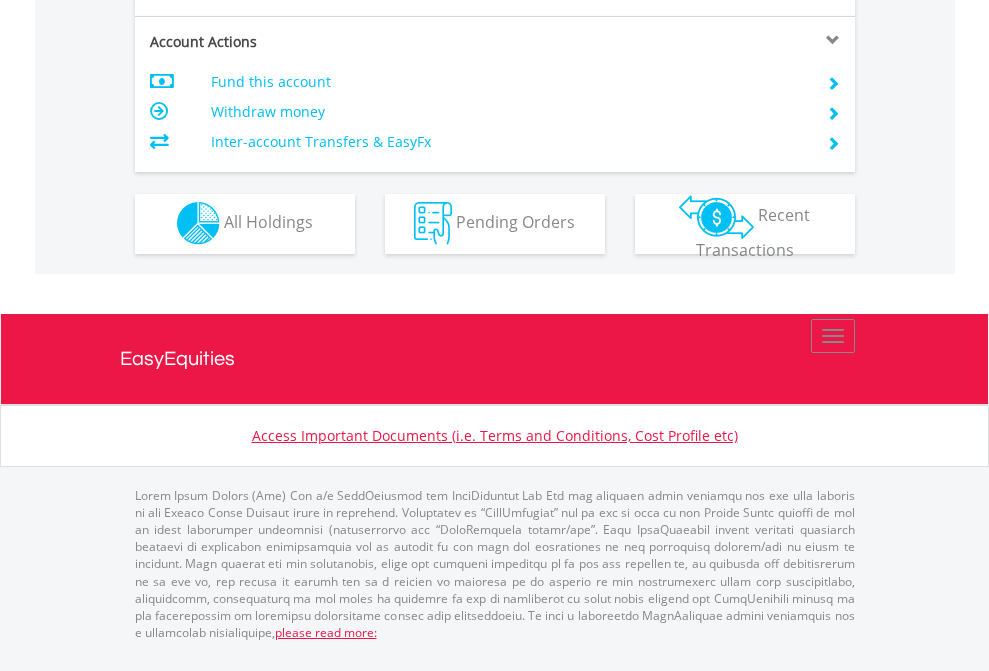 click on "Investment types" at bounding box center (706, -353) 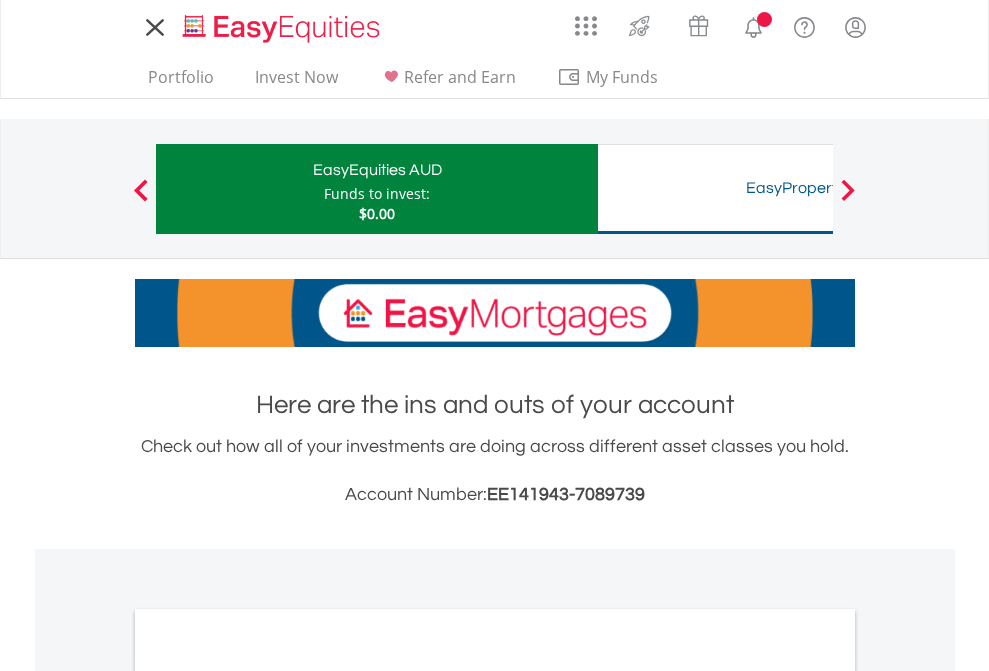 scroll, scrollTop: 0, scrollLeft: 0, axis: both 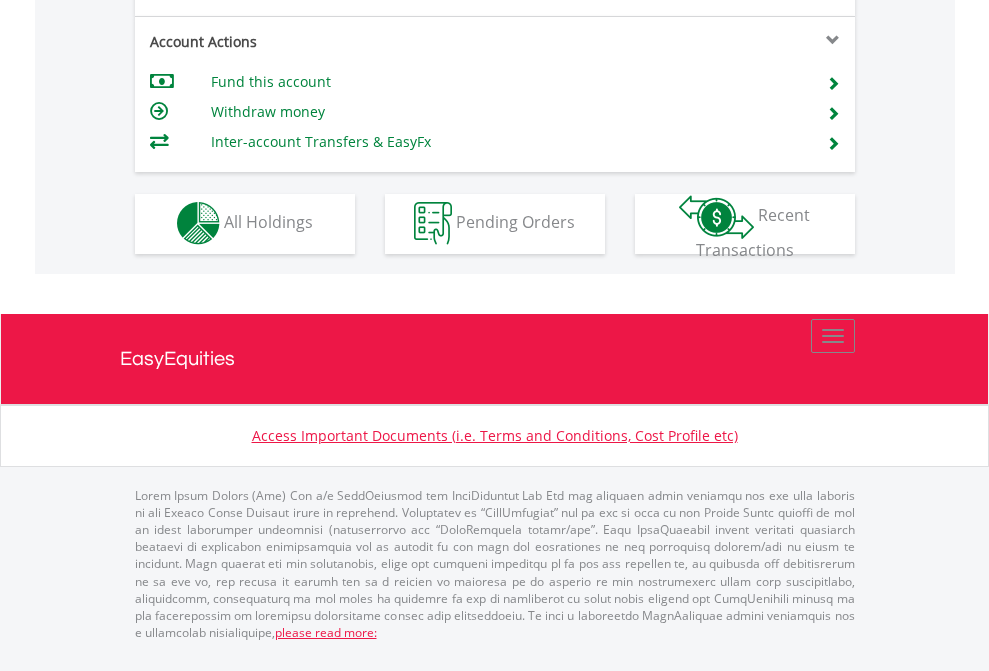 click on "Investment types" at bounding box center [706, -353] 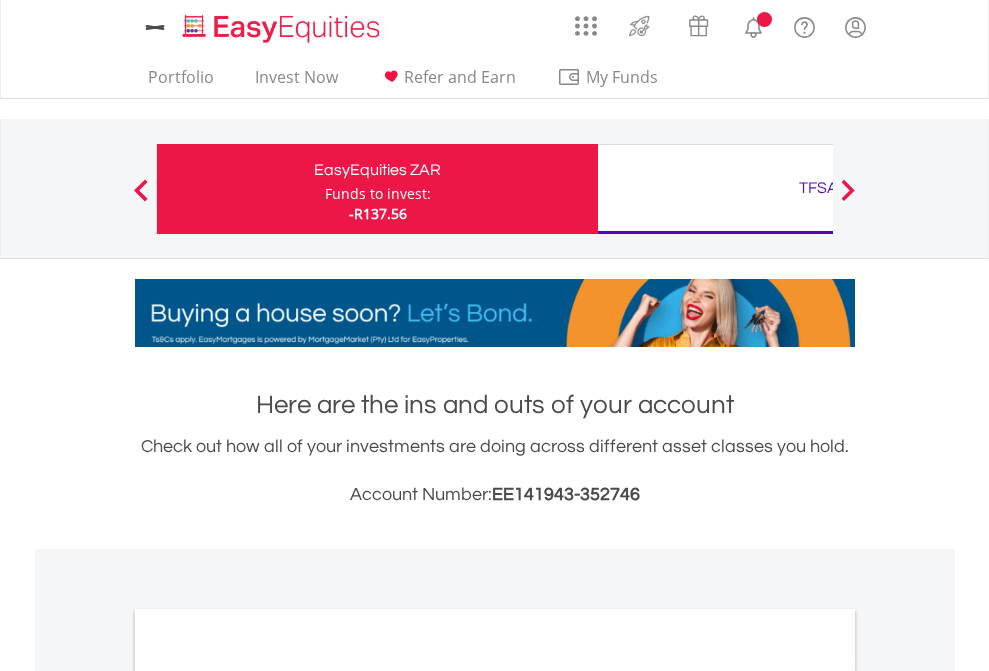 scroll, scrollTop: 0, scrollLeft: 0, axis: both 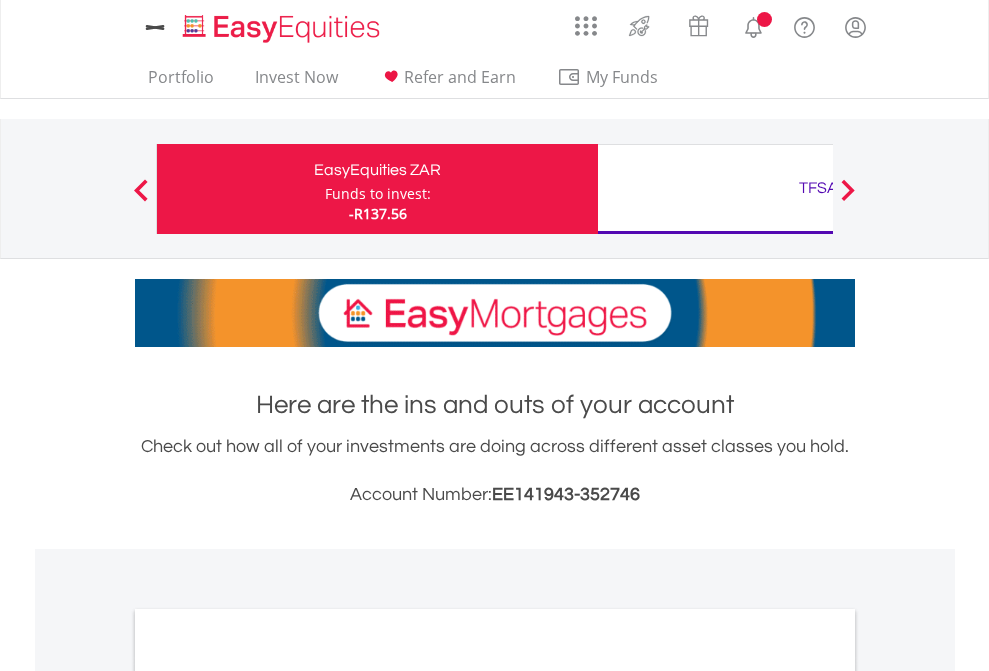 click on "All Holdings" at bounding box center [268, 1096] 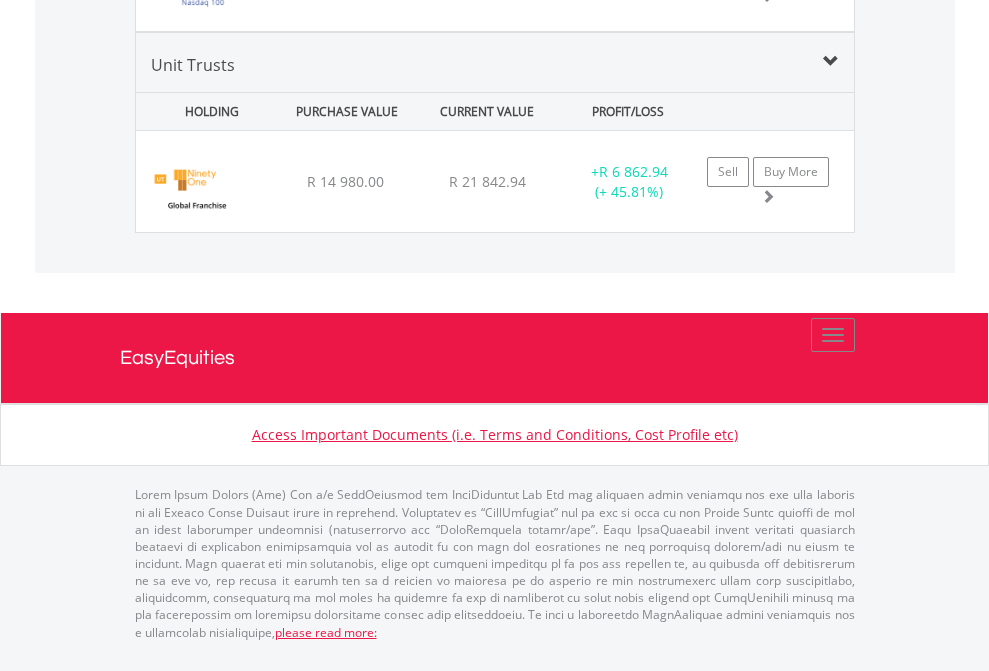scroll, scrollTop: 2305, scrollLeft: 0, axis: vertical 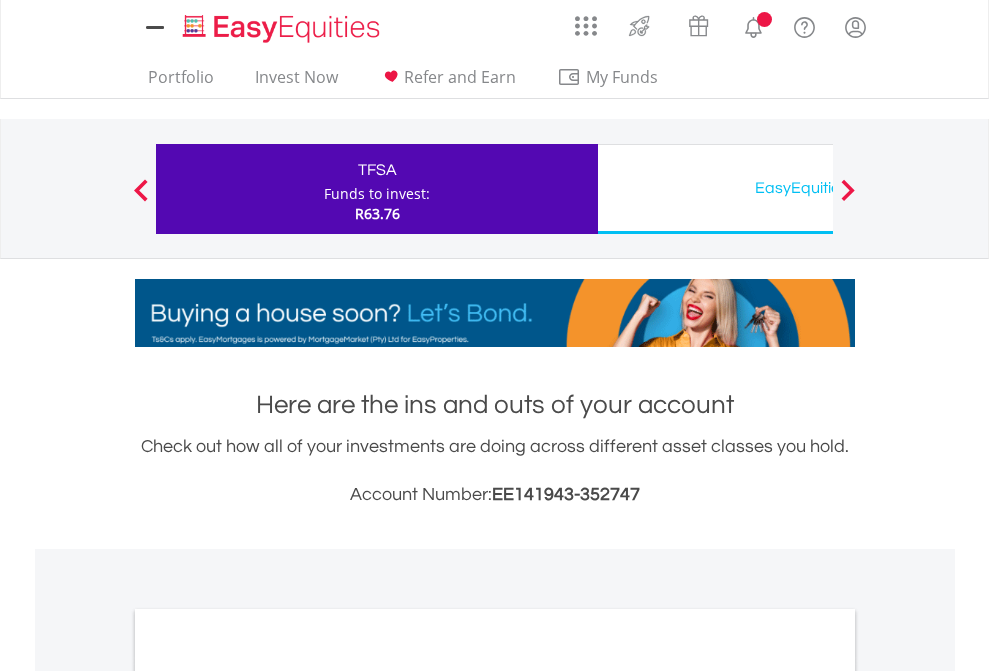 click on "All Holdings" at bounding box center [268, 1096] 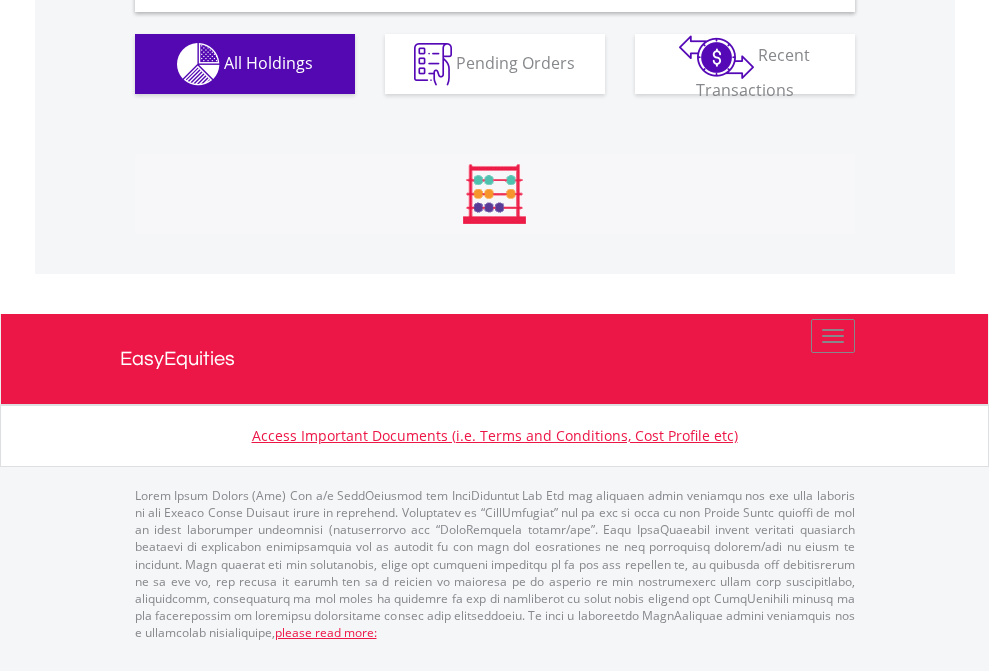 scroll, scrollTop: 1933, scrollLeft: 0, axis: vertical 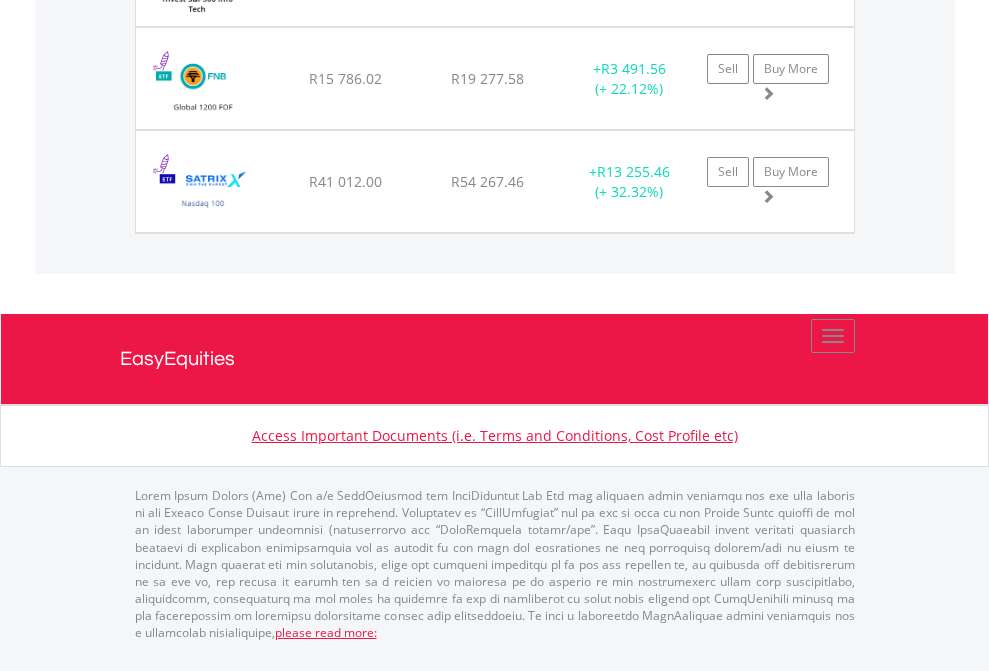 click on "EasyEquities USD" at bounding box center (818, -1174) 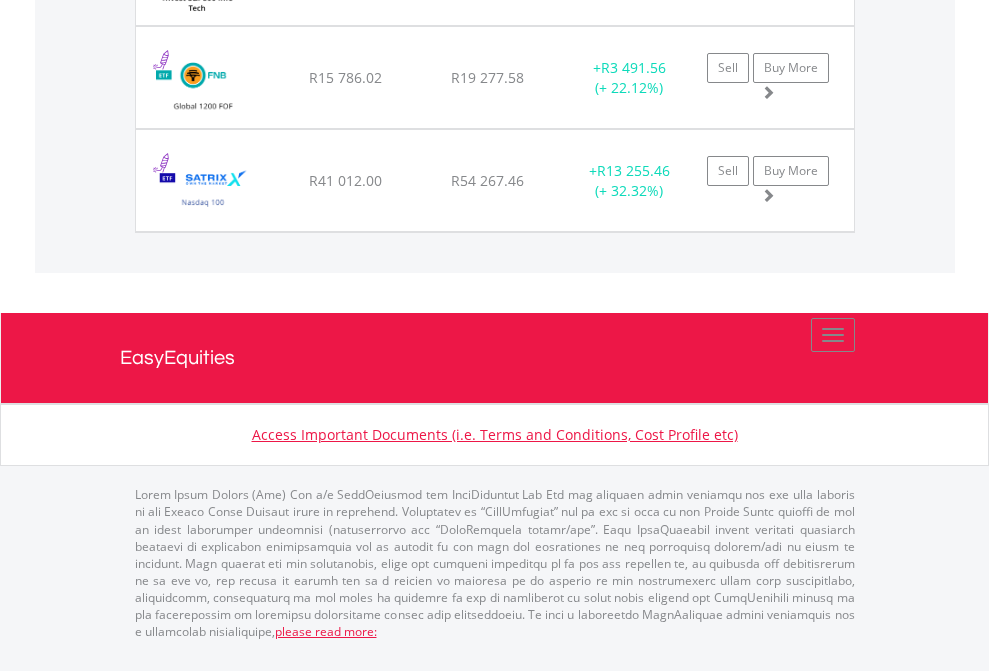 scroll, scrollTop: 144, scrollLeft: 0, axis: vertical 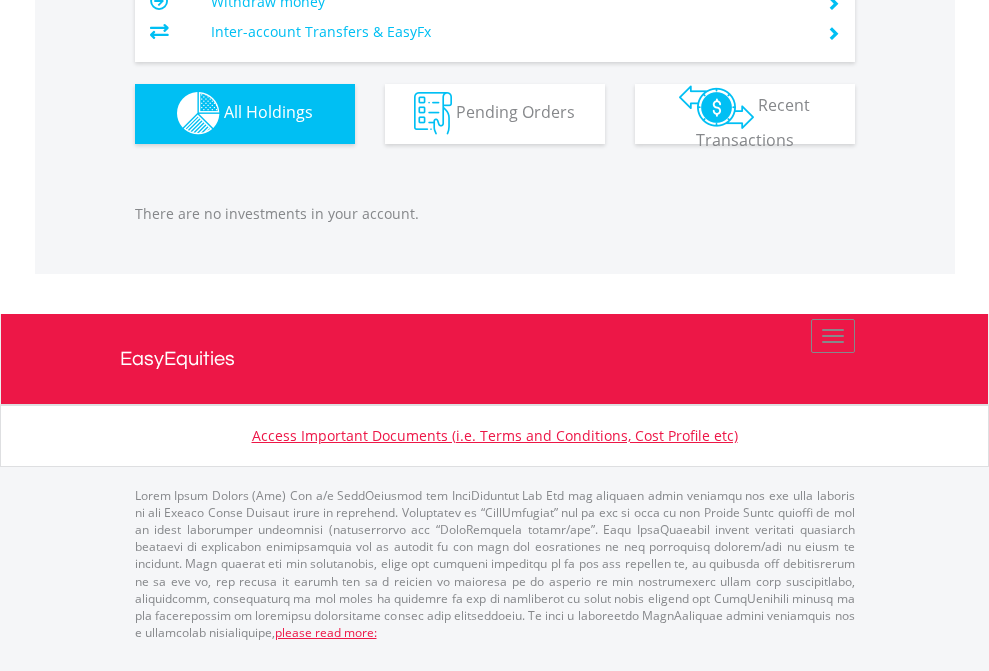 click on "EasyEquities AUD" at bounding box center [818, -1142] 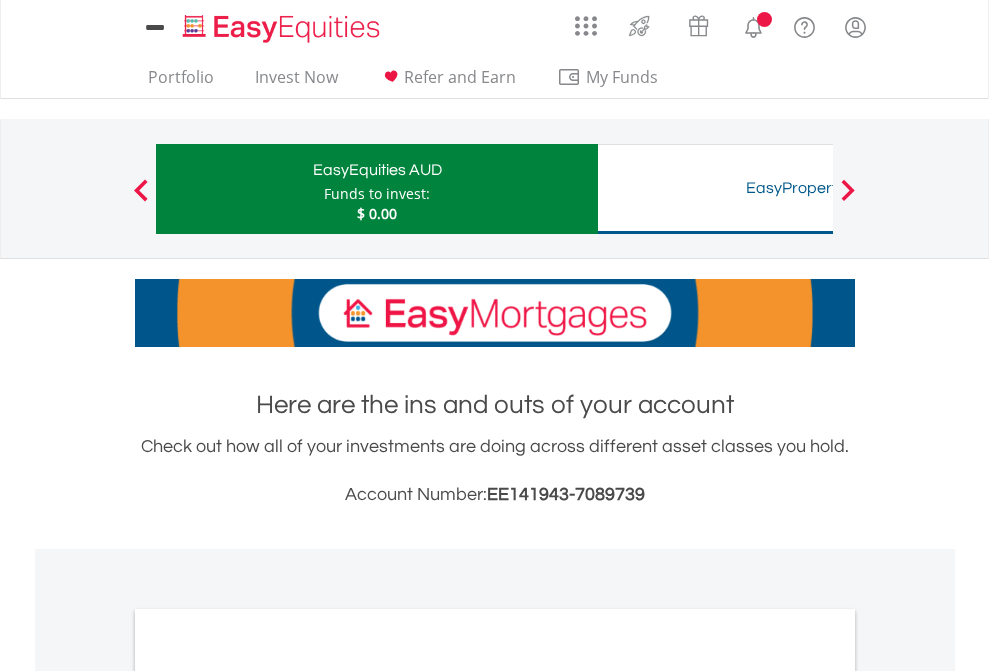 scroll, scrollTop: 0, scrollLeft: 0, axis: both 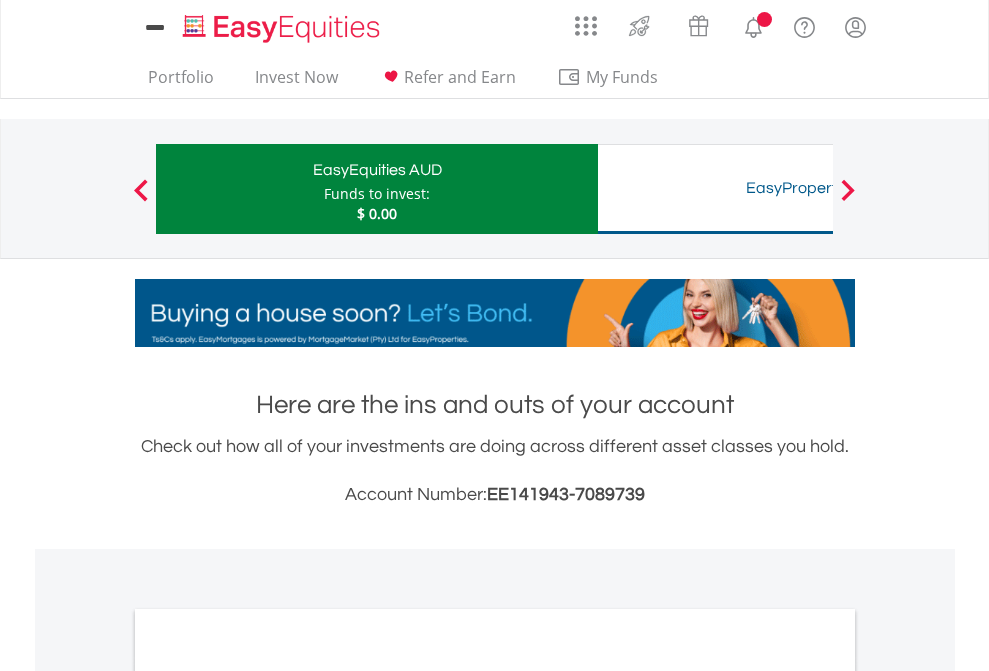 click on "All Holdings" at bounding box center [268, 1096] 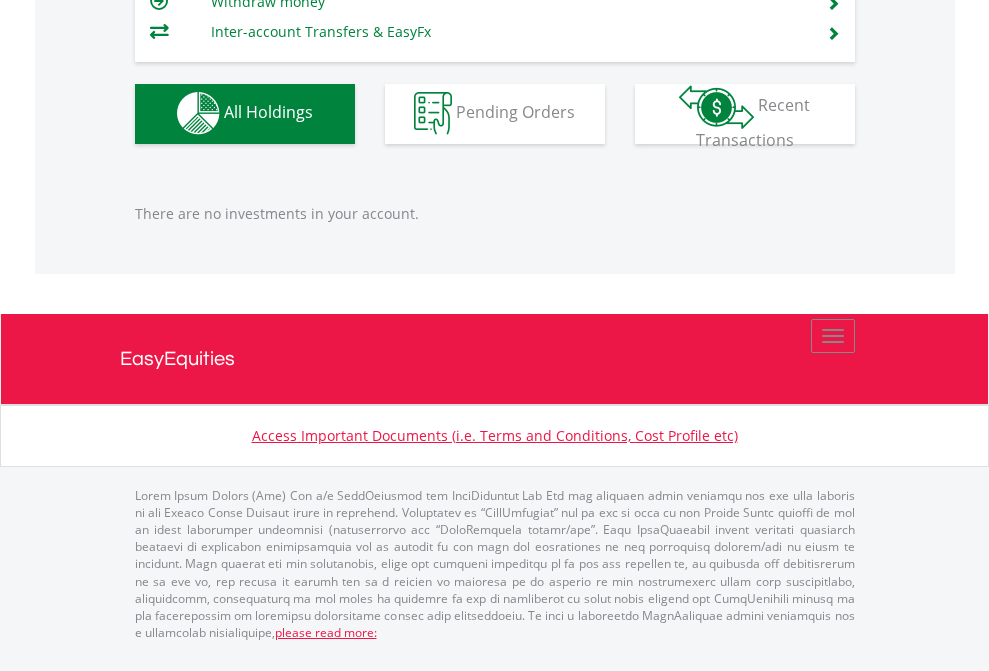 scroll, scrollTop: 1980, scrollLeft: 0, axis: vertical 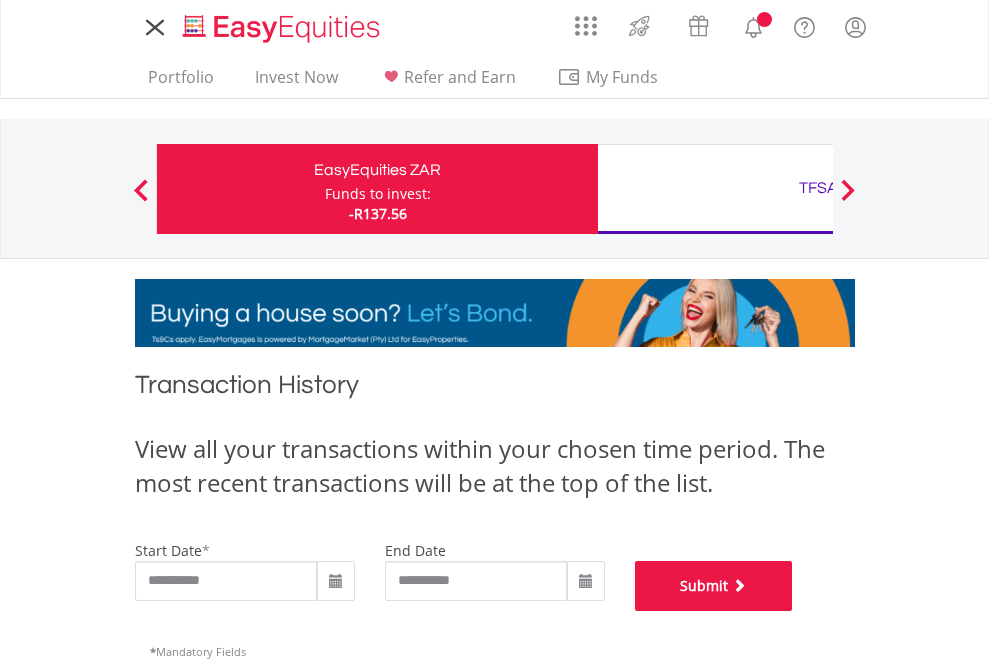 click on "Submit" at bounding box center (714, 586) 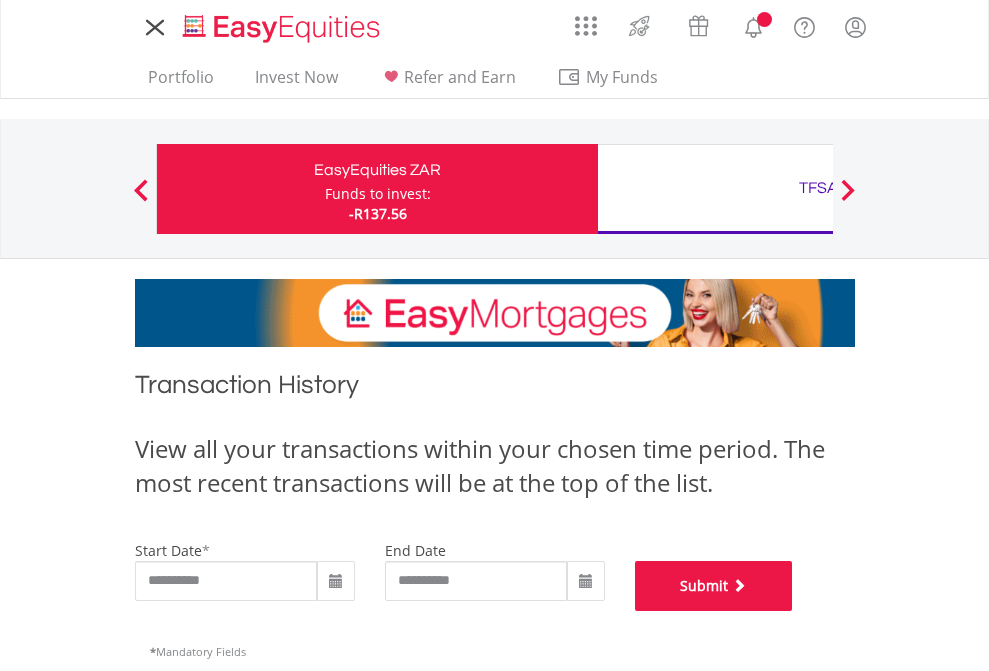 scroll, scrollTop: 811, scrollLeft: 0, axis: vertical 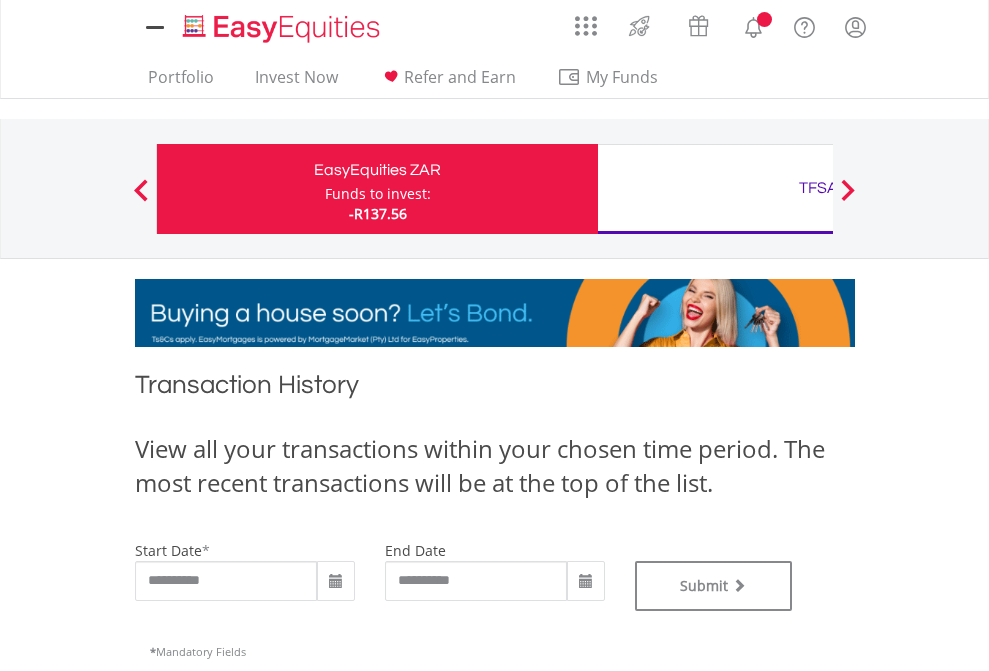 click on "TFSA" at bounding box center (818, 188) 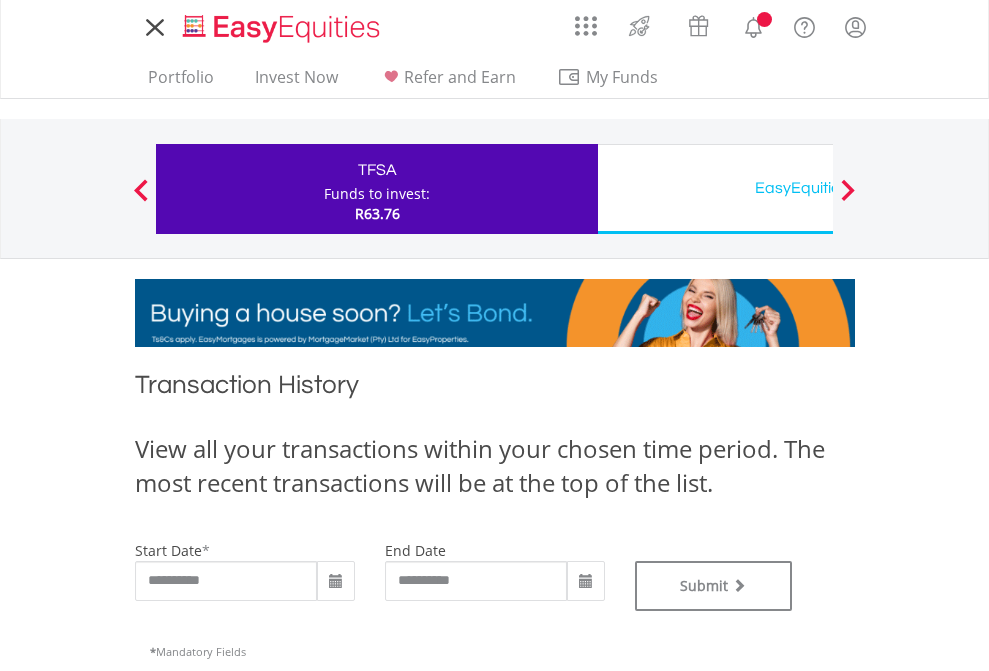 scroll, scrollTop: 0, scrollLeft: 0, axis: both 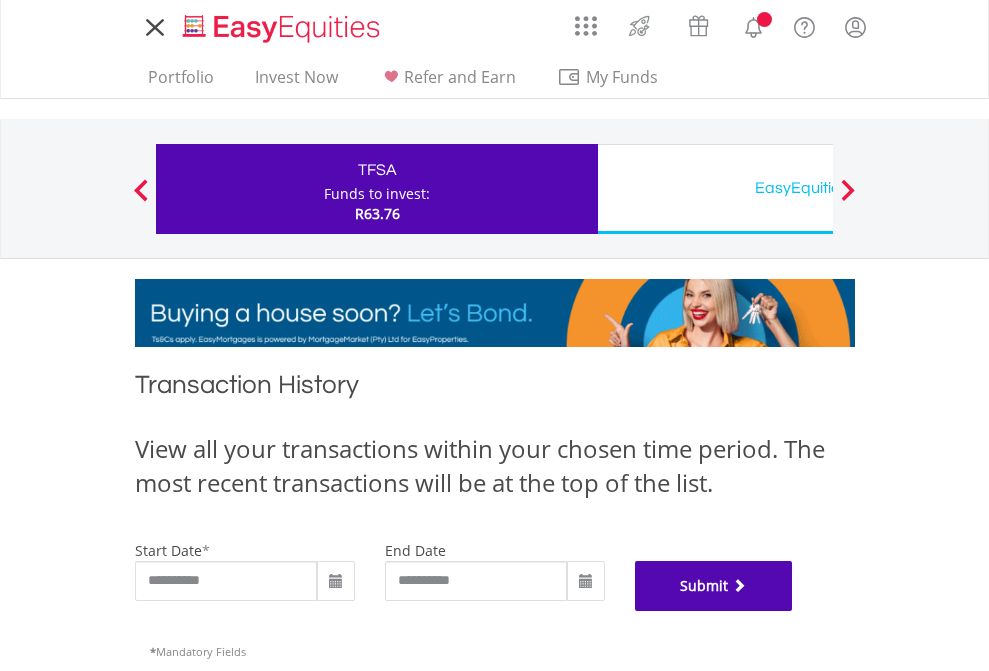 click on "Submit" at bounding box center [714, 586] 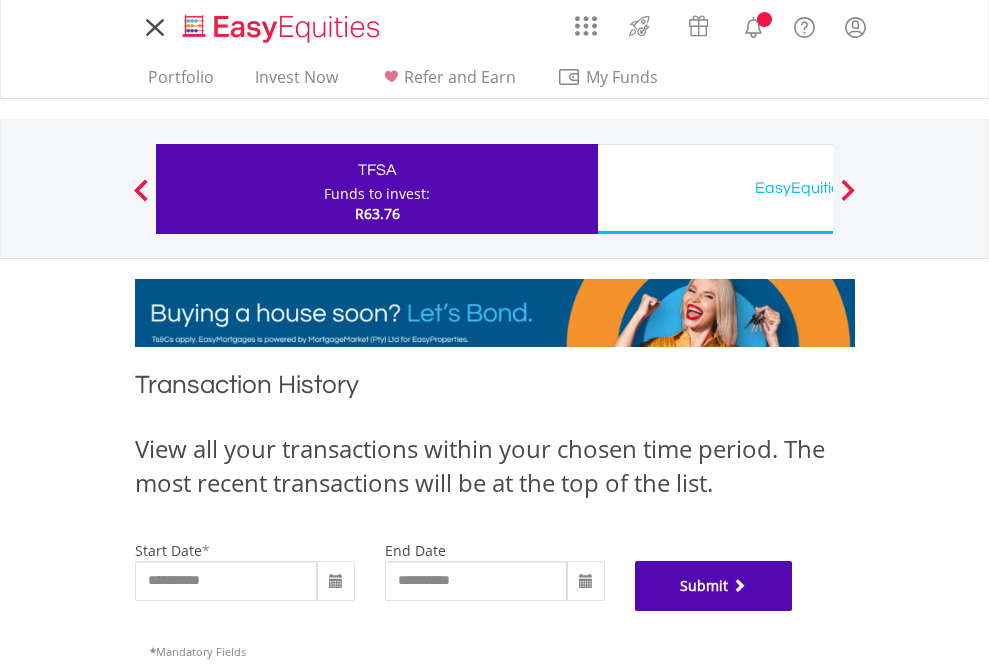 scroll, scrollTop: 811, scrollLeft: 0, axis: vertical 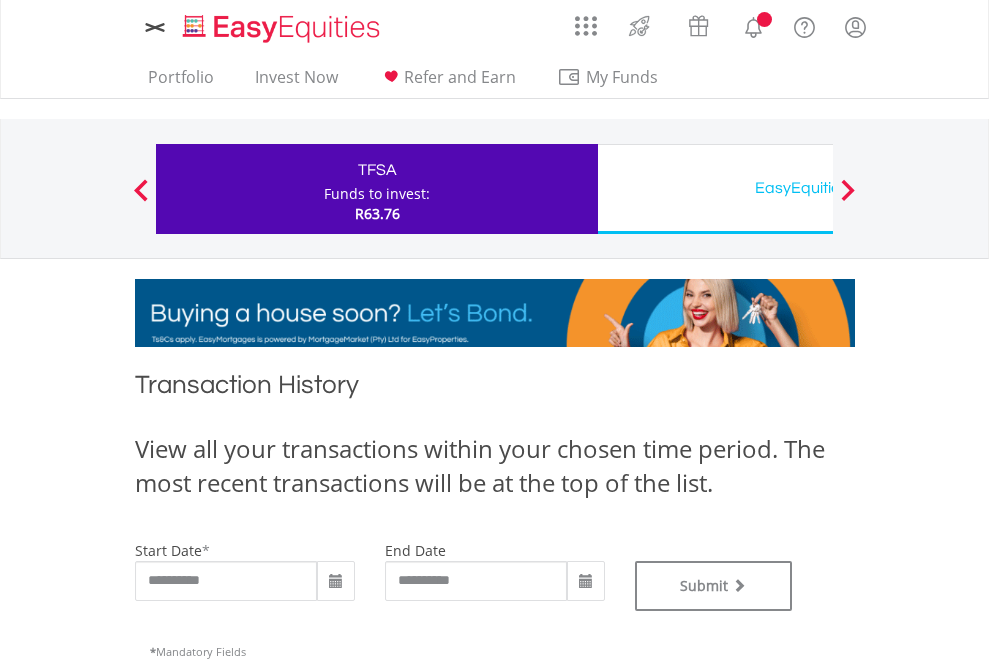 click on "EasyEquities USD" at bounding box center [818, 188] 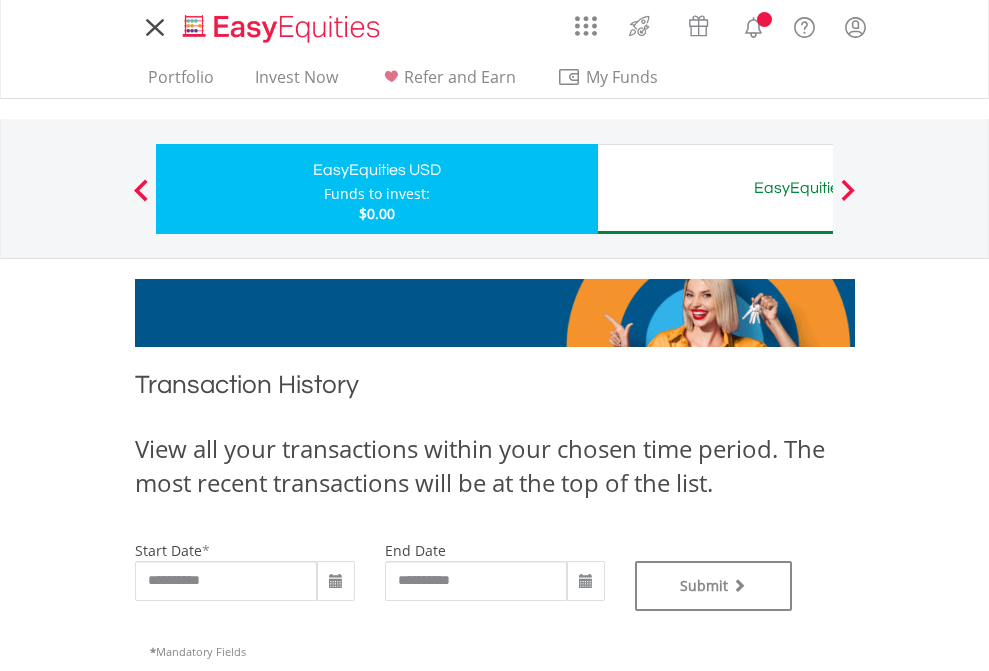 scroll, scrollTop: 0, scrollLeft: 0, axis: both 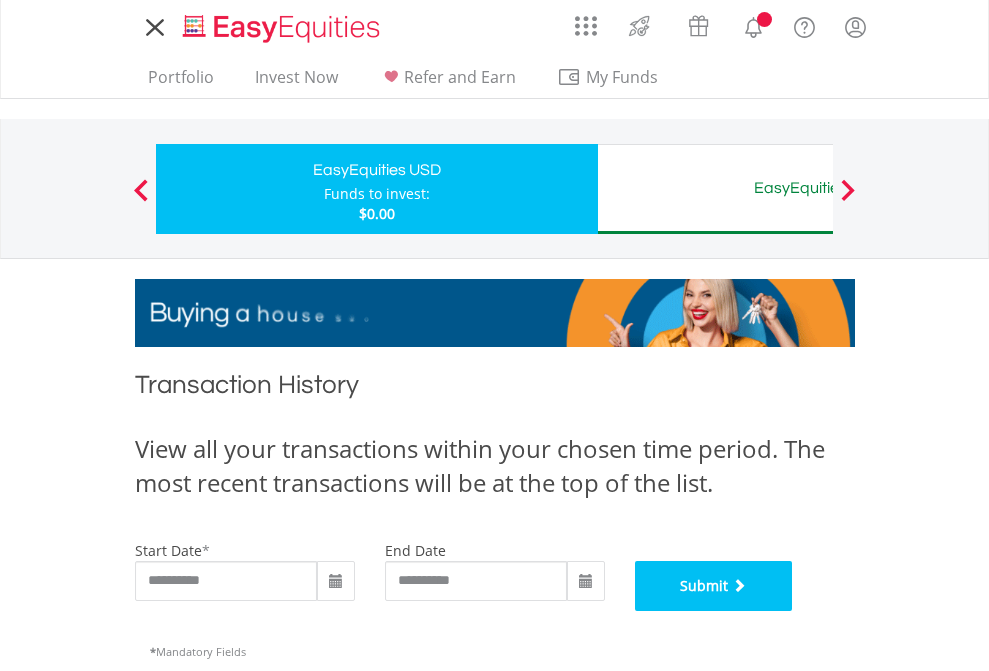 click on "Submit" at bounding box center (714, 586) 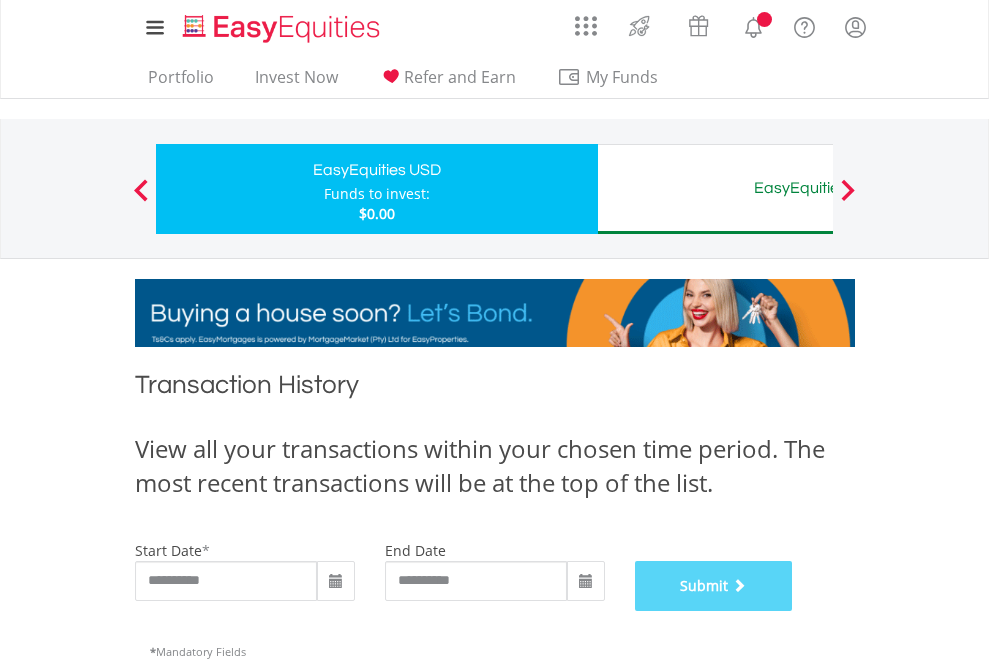 scroll, scrollTop: 811, scrollLeft: 0, axis: vertical 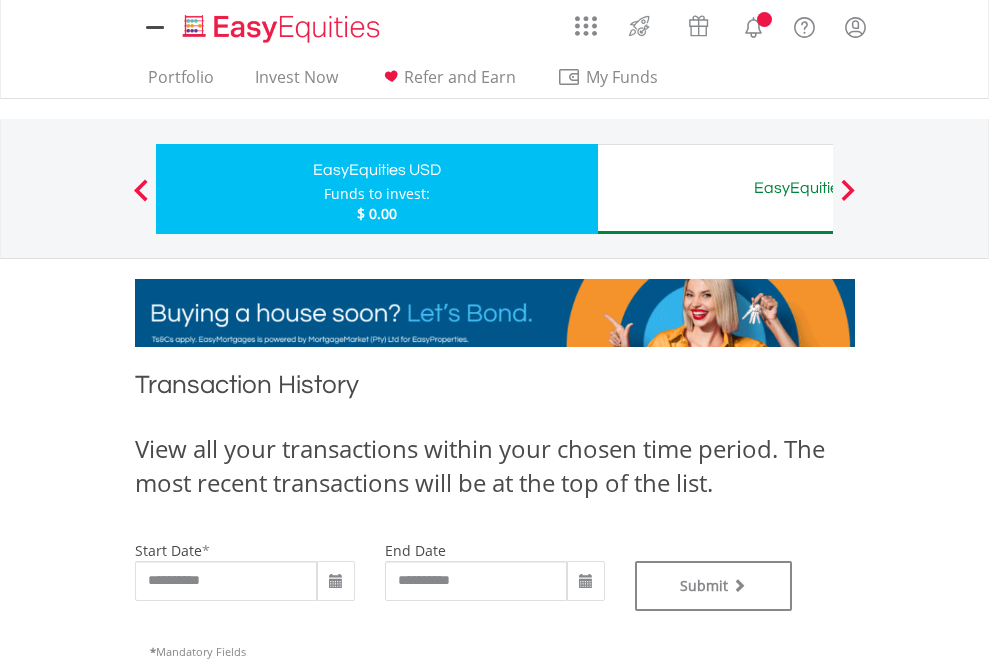click on "EasyEquities AUD" at bounding box center (818, 188) 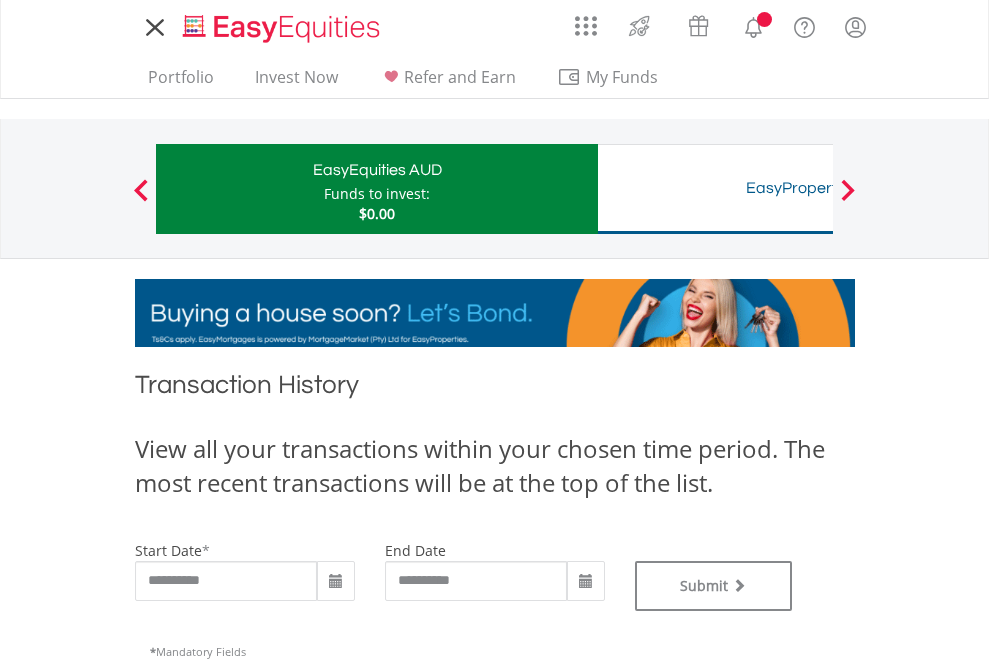 scroll, scrollTop: 0, scrollLeft: 0, axis: both 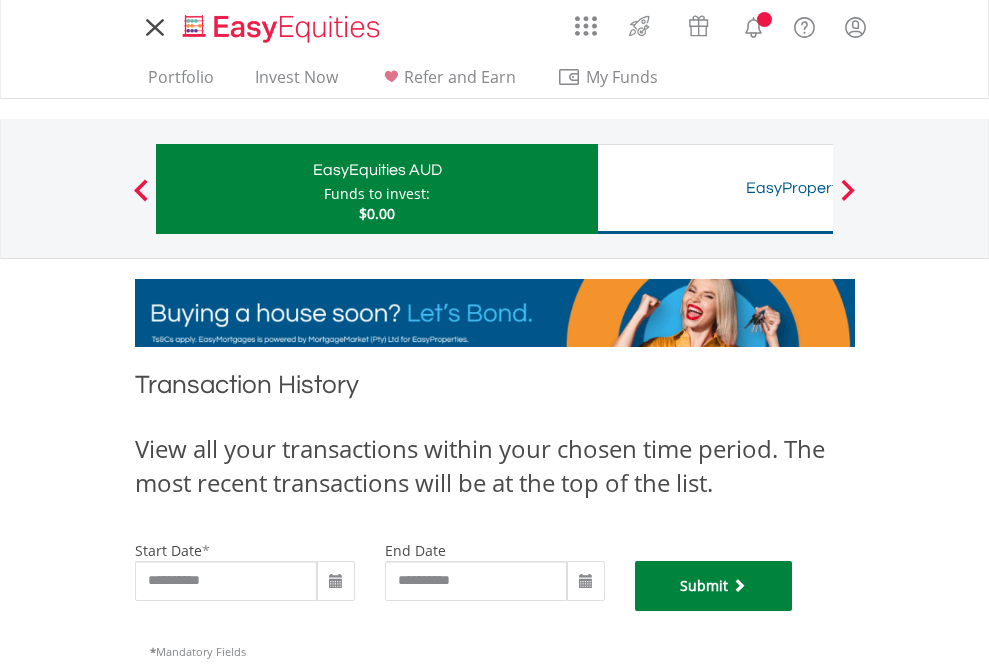 click on "Submit" at bounding box center (714, 586) 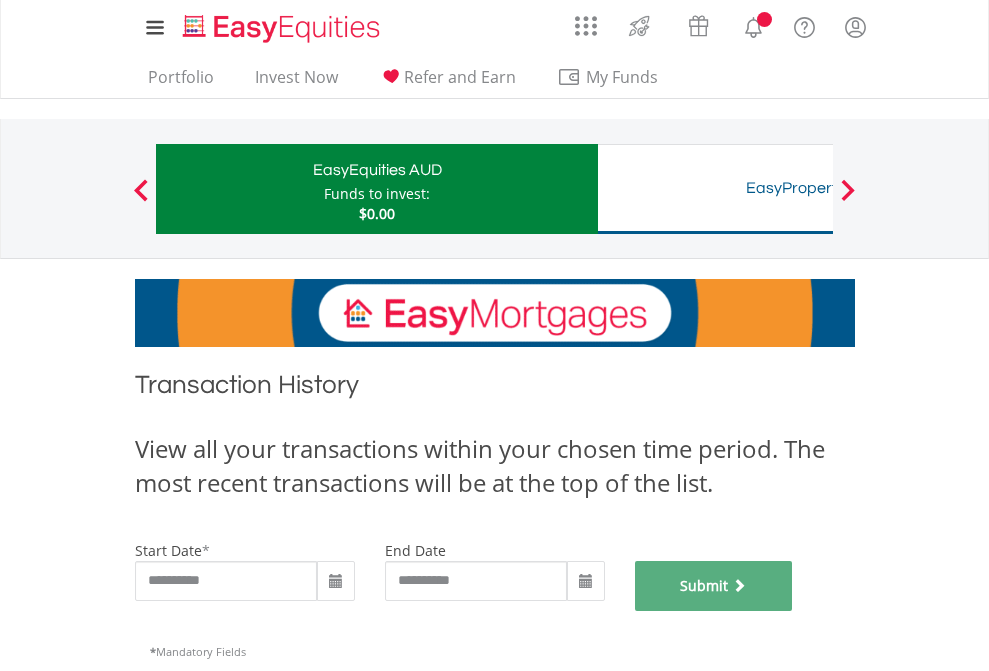 scroll, scrollTop: 811, scrollLeft: 0, axis: vertical 